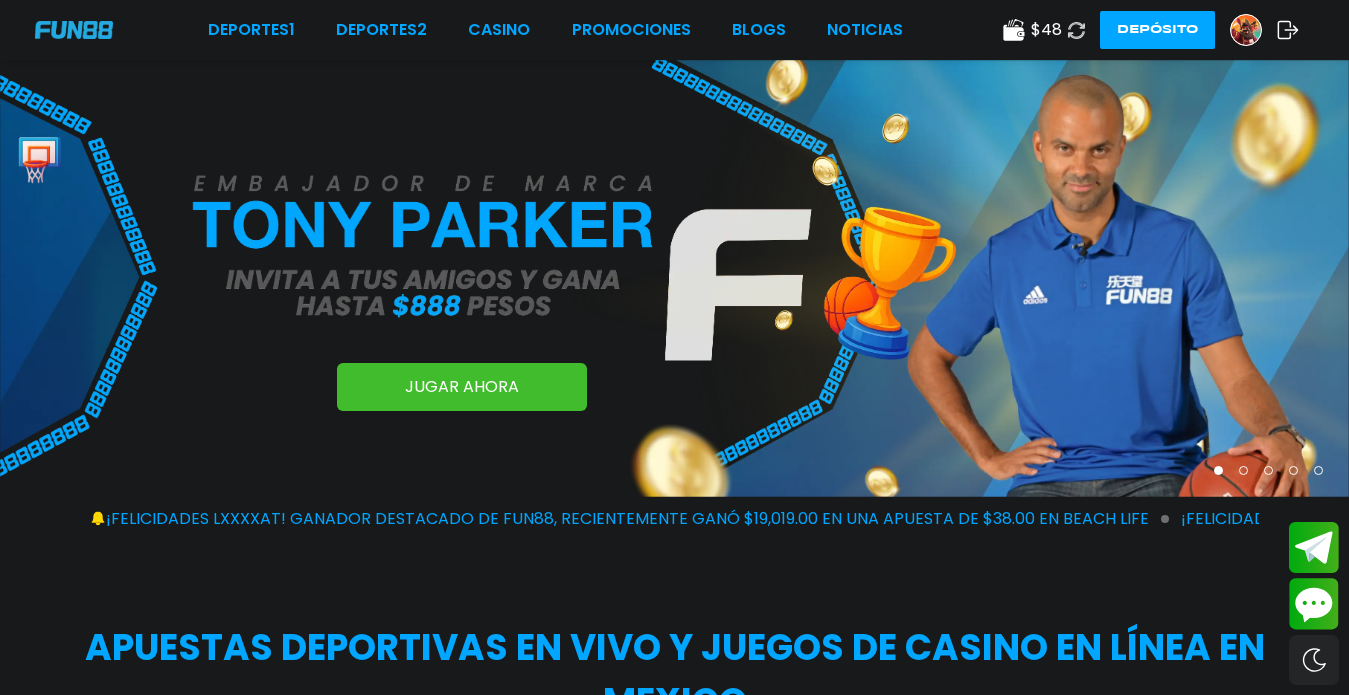 scroll, scrollTop: 0, scrollLeft: 0, axis: both 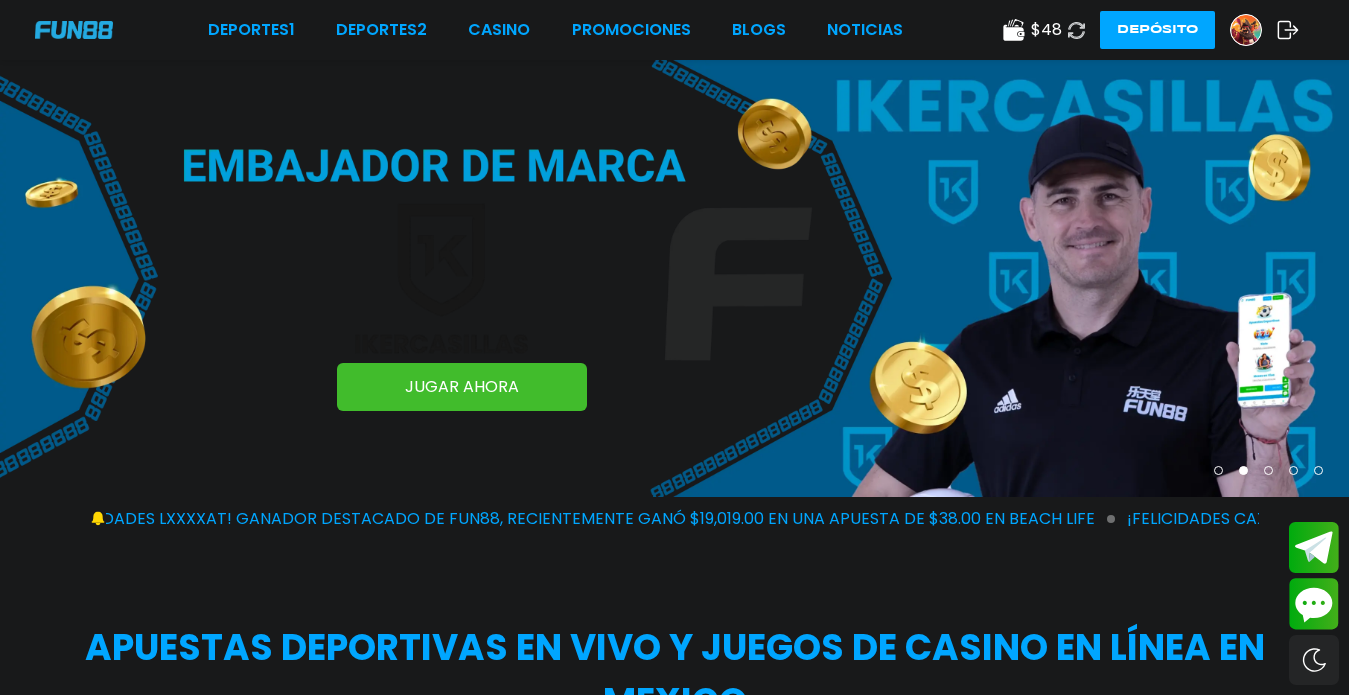 click at bounding box center (1246, 30) 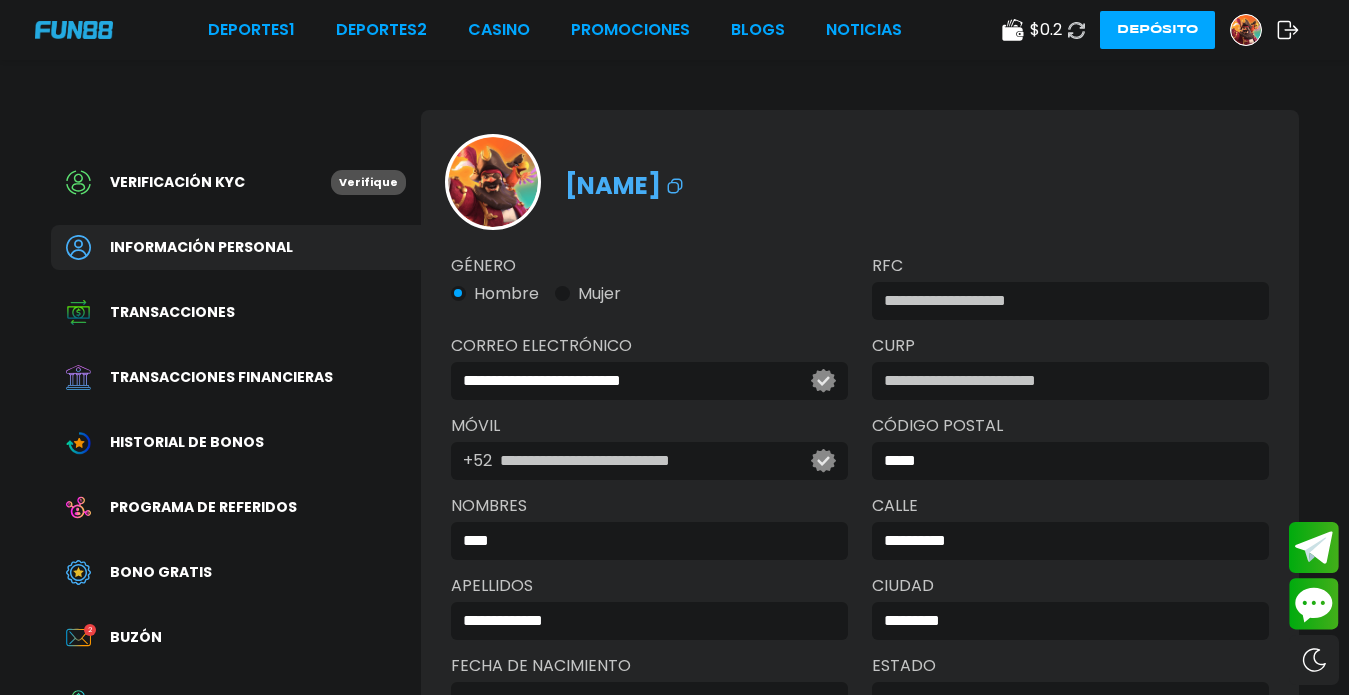 click at bounding box center (1246, 30) 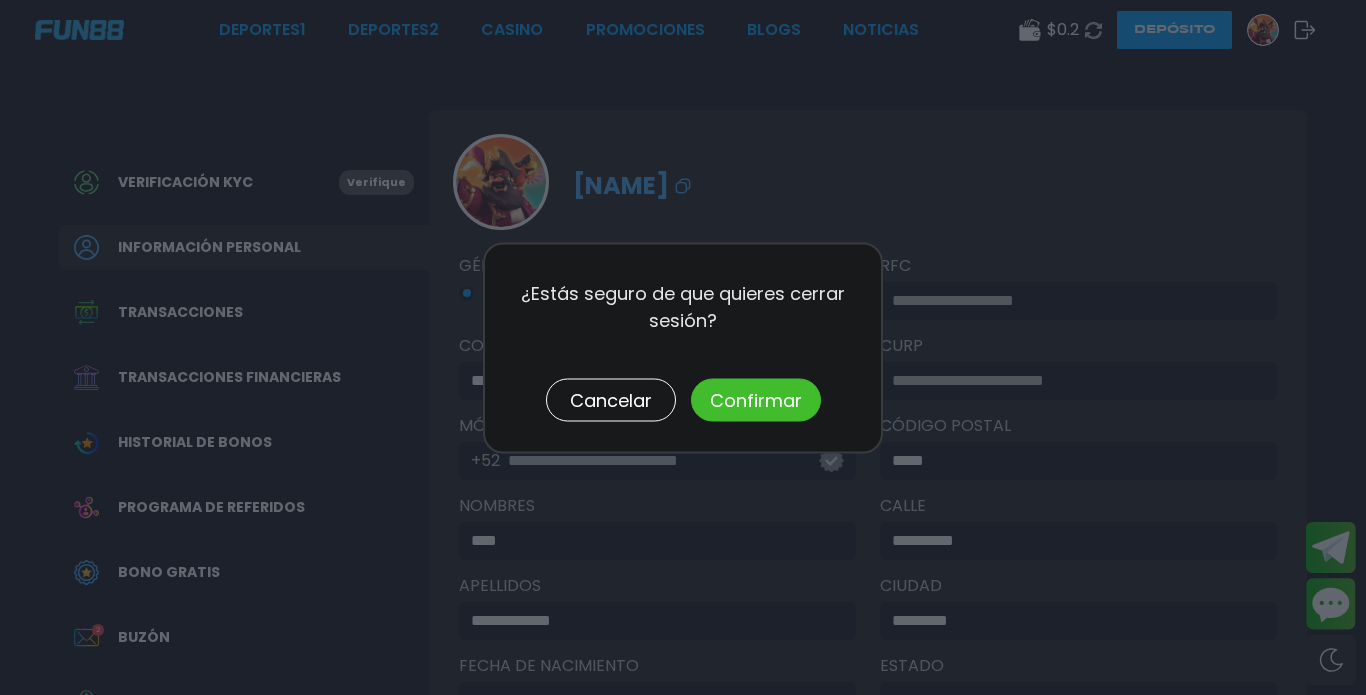 click on "Confirmar" at bounding box center [756, 399] 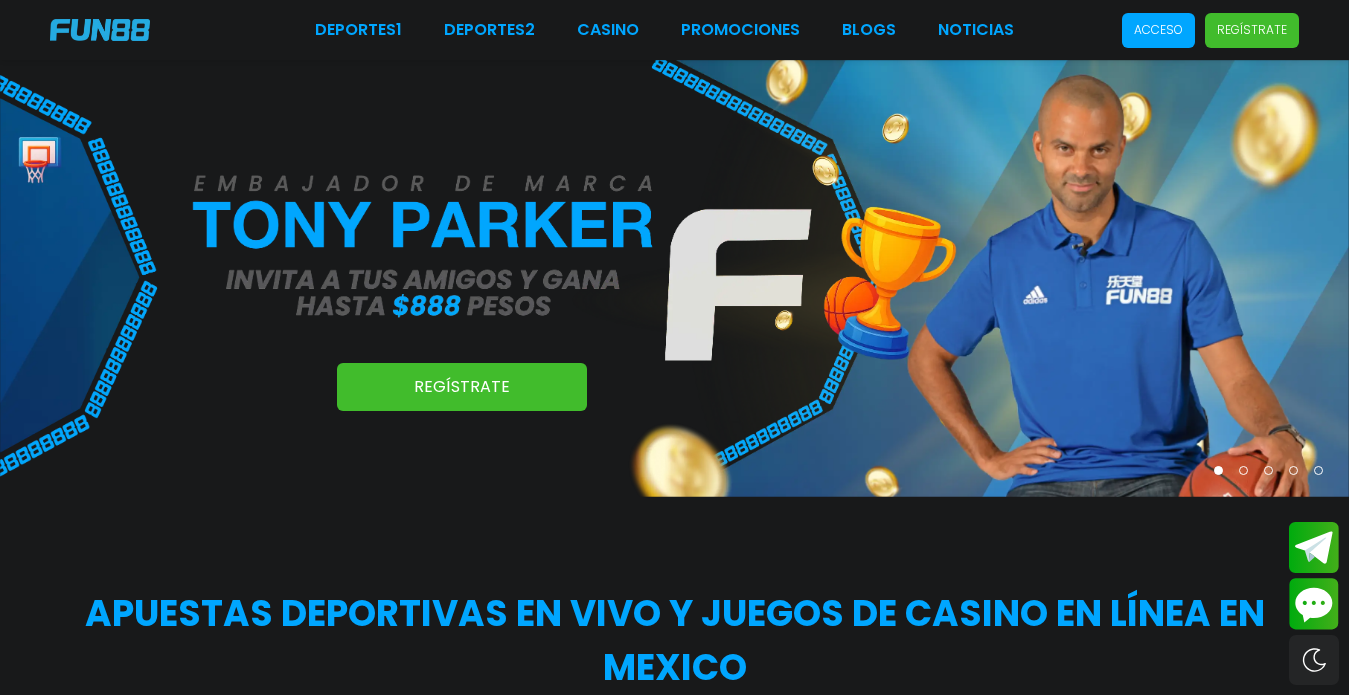 scroll, scrollTop: 0, scrollLeft: 0, axis: both 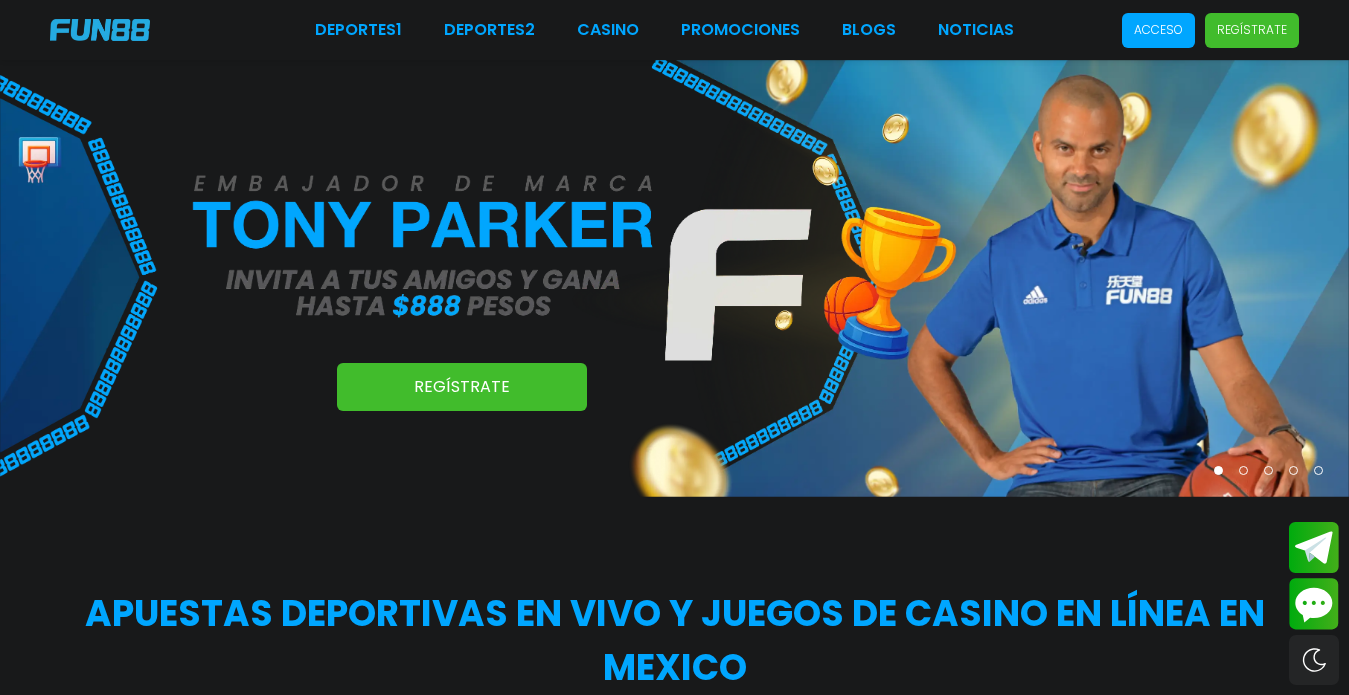click on "Acceso" at bounding box center [1158, 30] 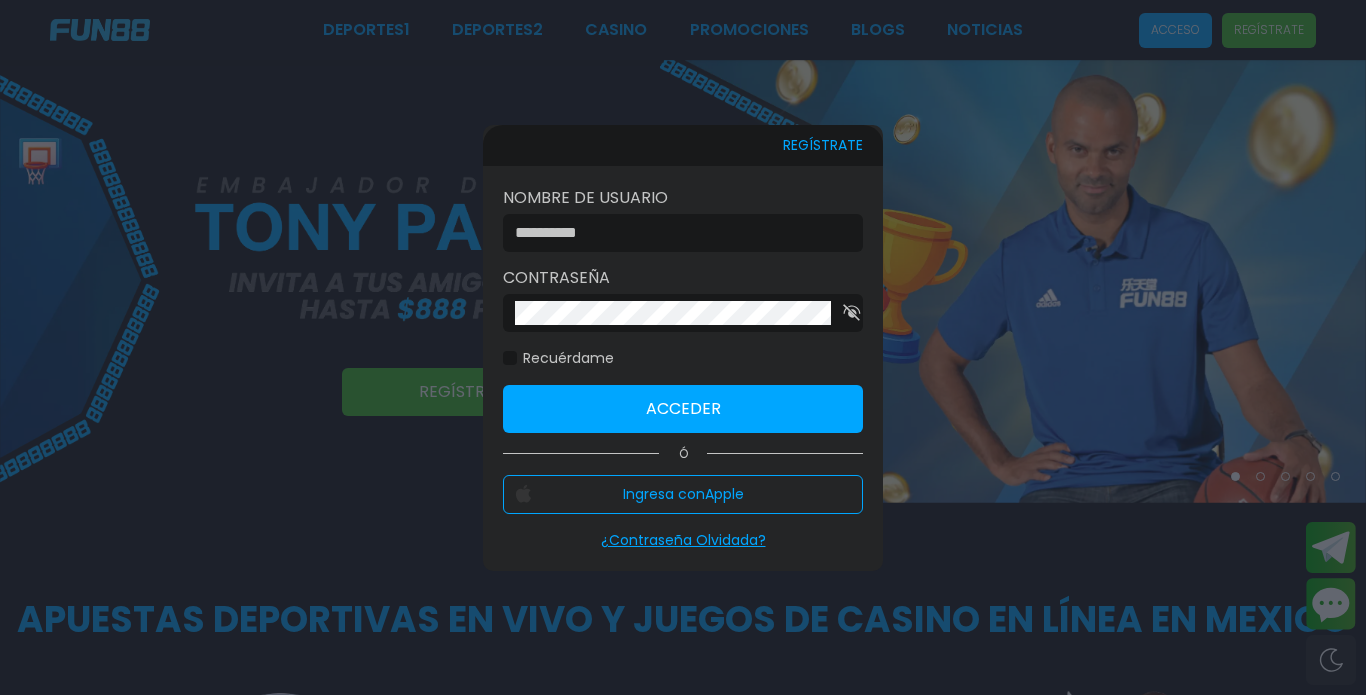 click at bounding box center [677, 233] 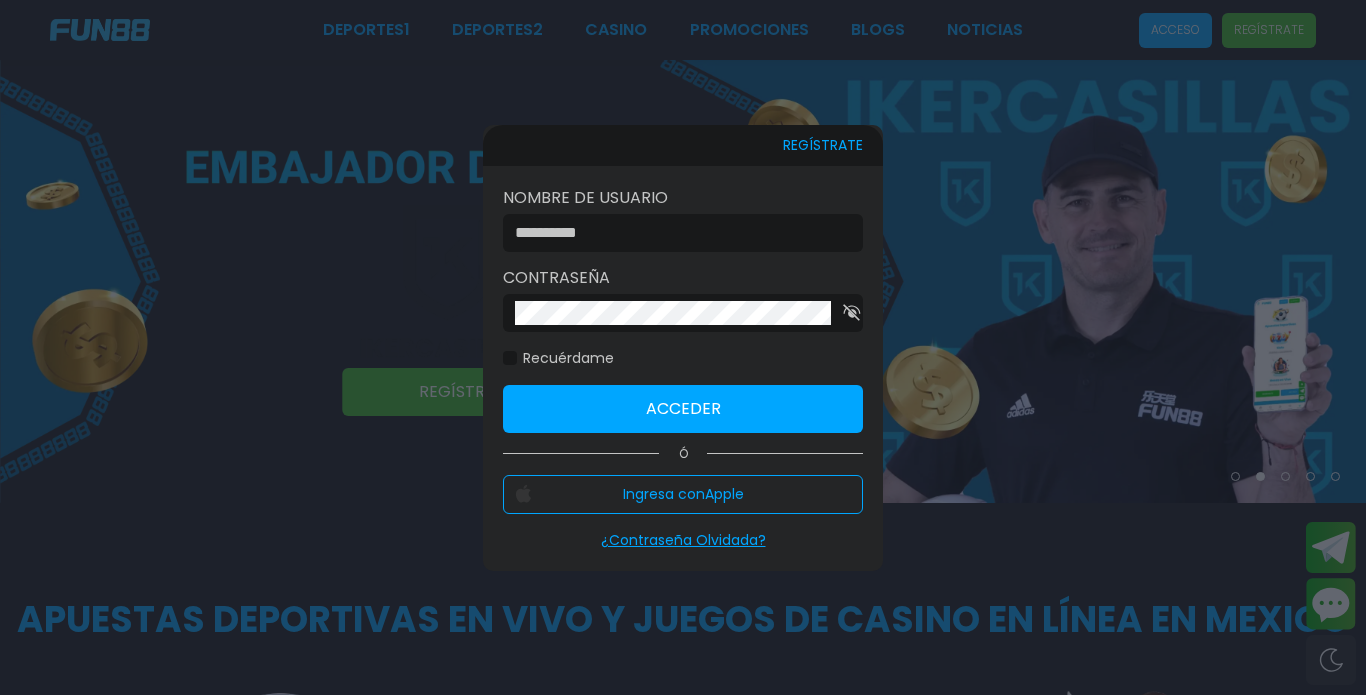click at bounding box center [510, 358] 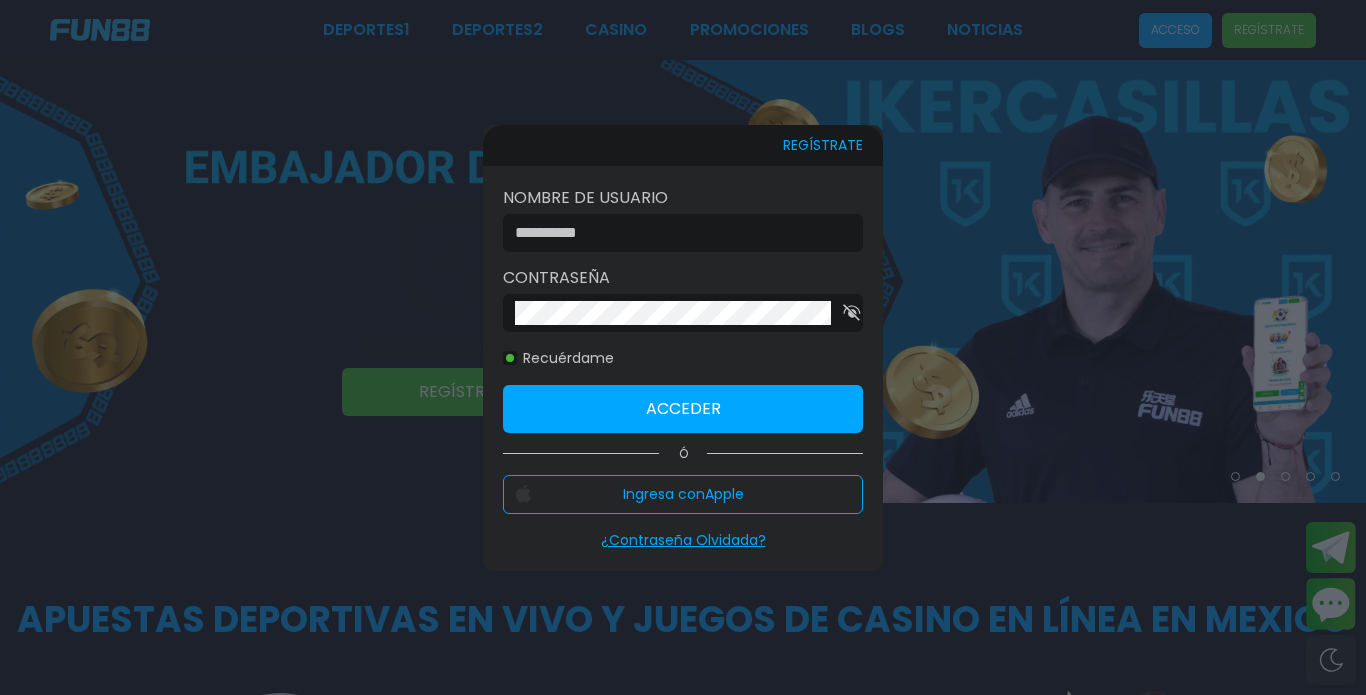 click at bounding box center (677, 233) 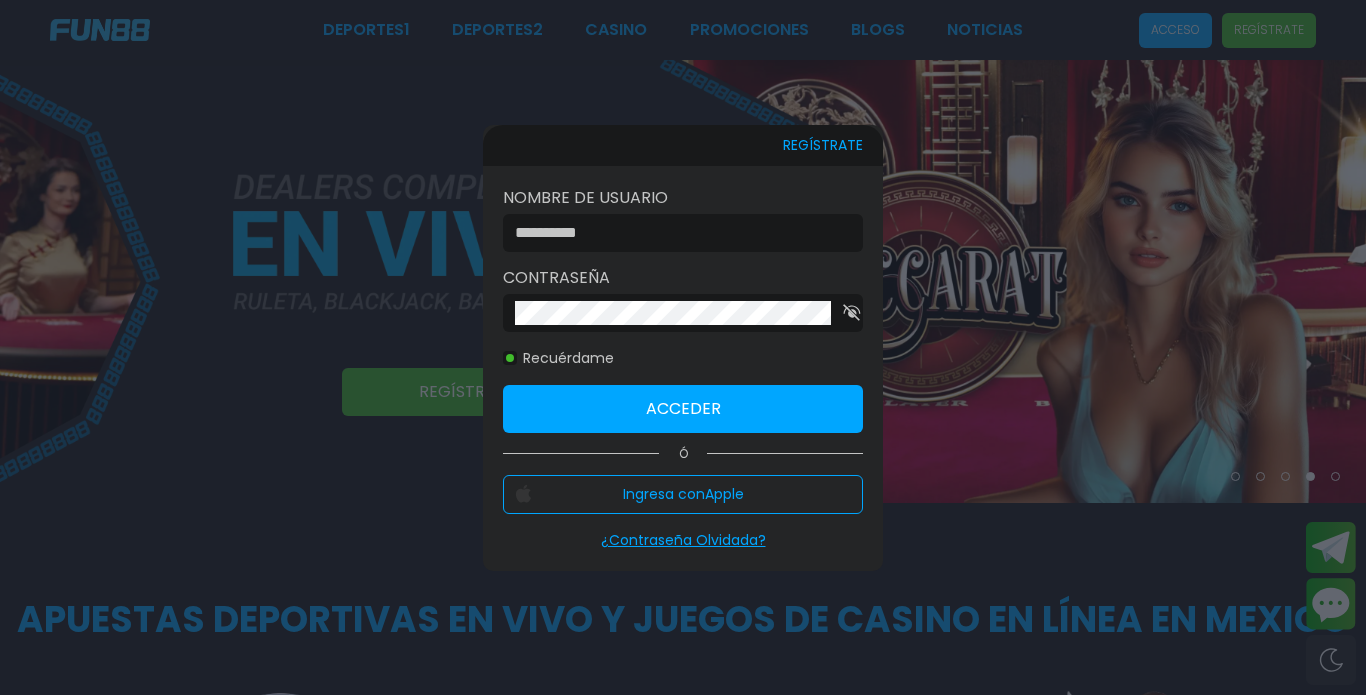 click on "¿Contraseña Olvidada?" at bounding box center [683, 540] 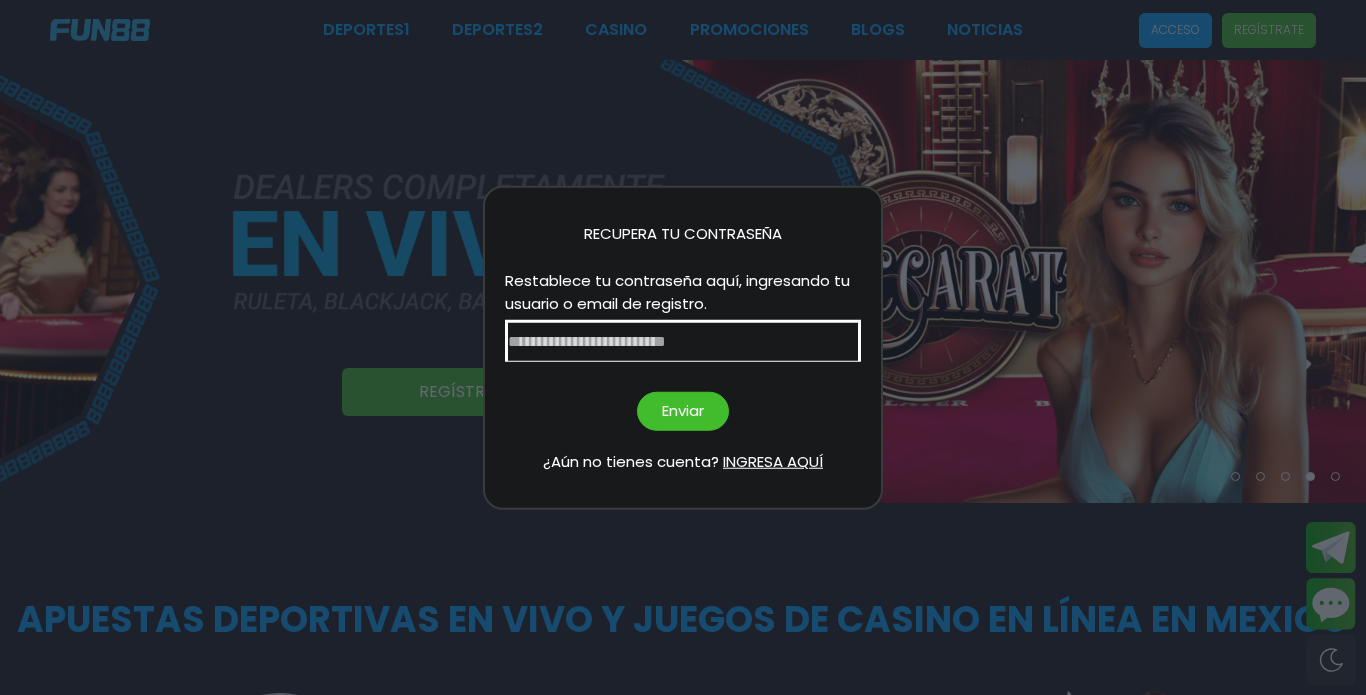 click at bounding box center [683, 341] 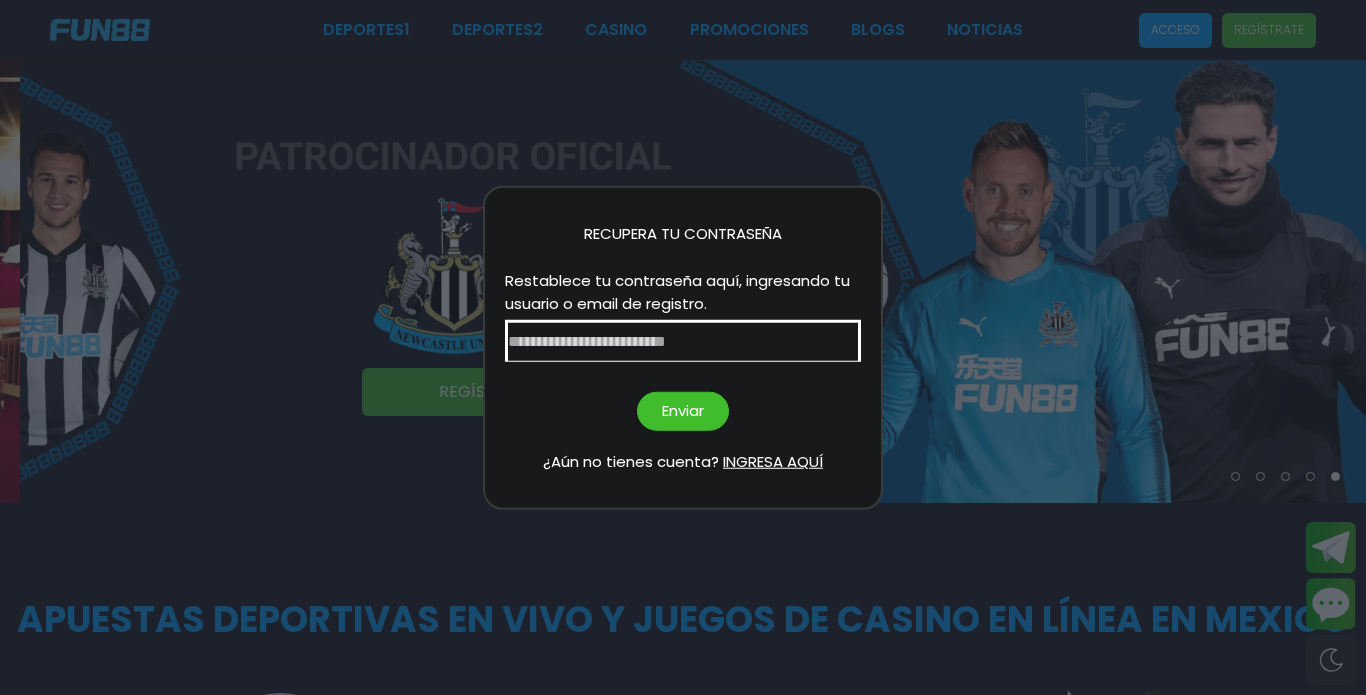 type on "**********" 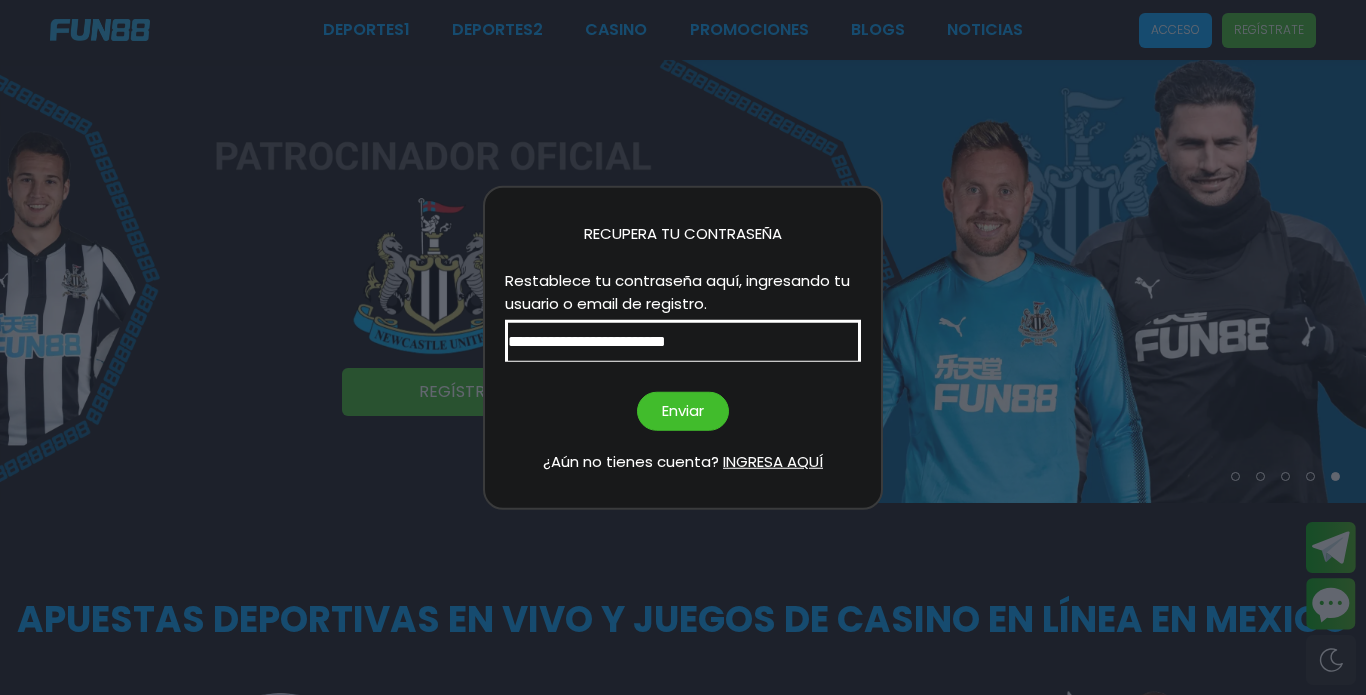click on "Enviar" at bounding box center [683, 411] 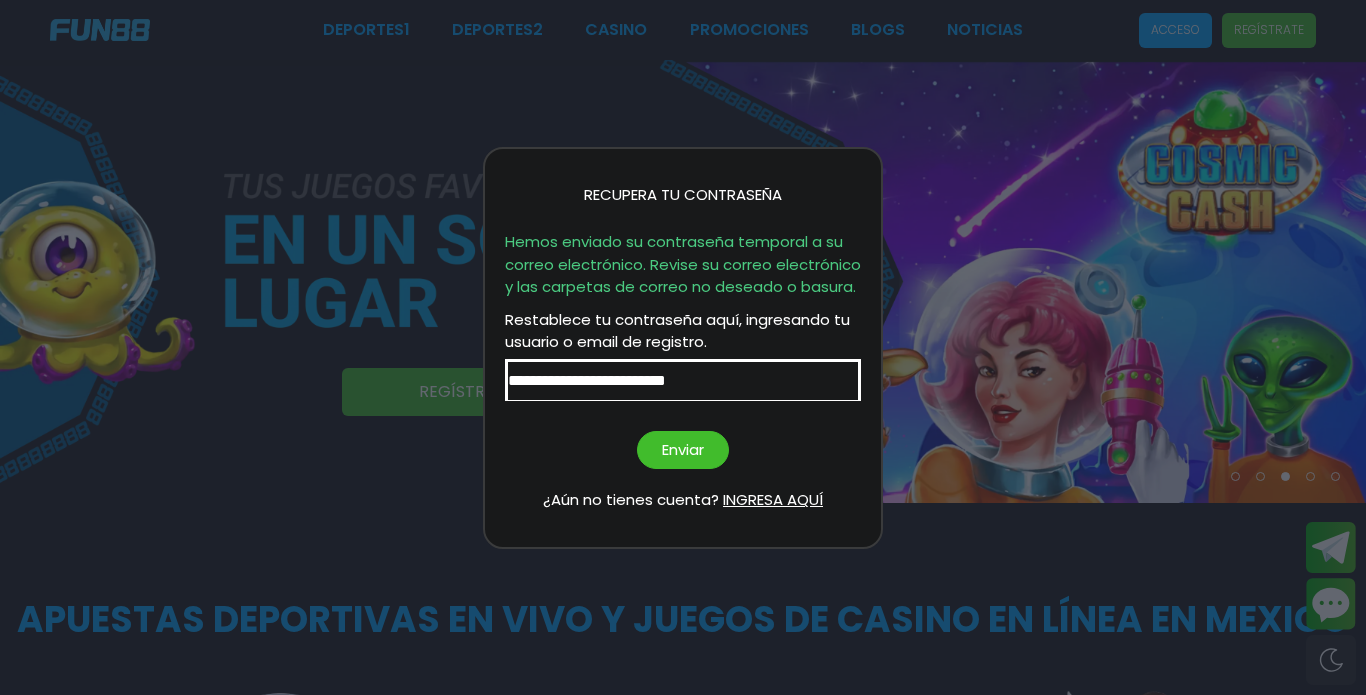click at bounding box center (683, 347) 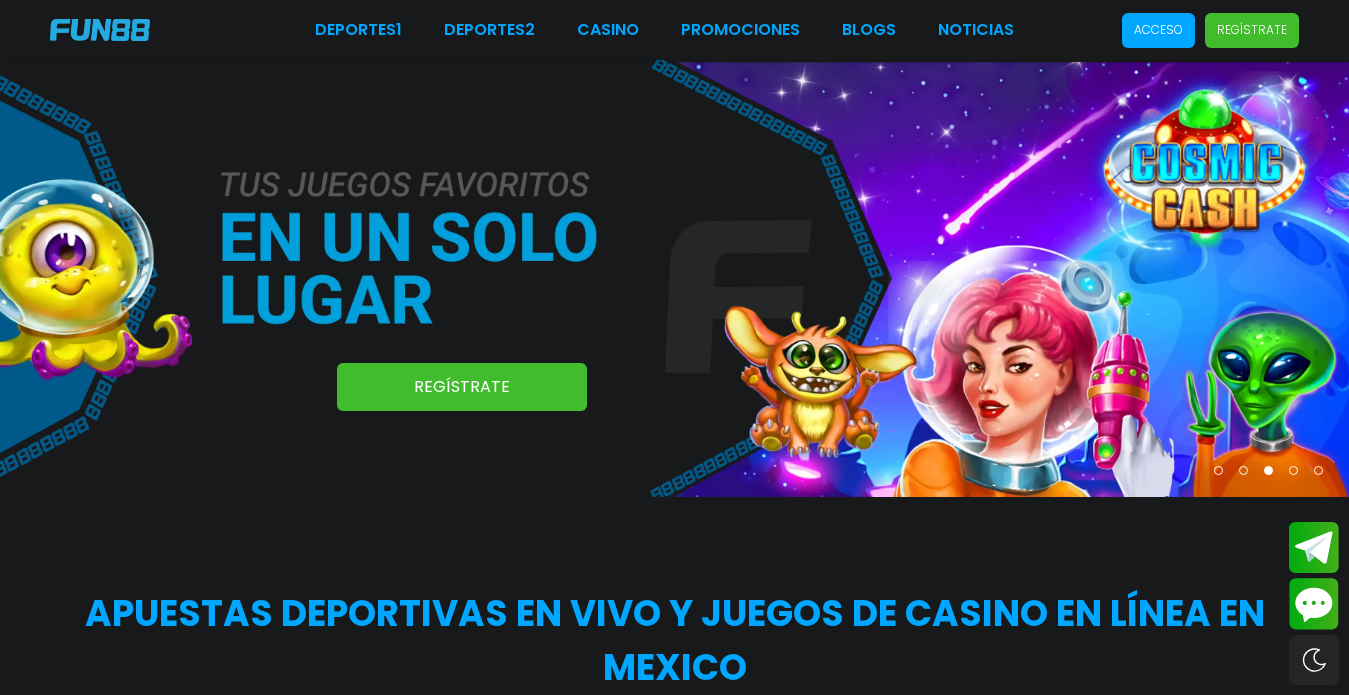 click on "Acceso" at bounding box center (1158, 30) 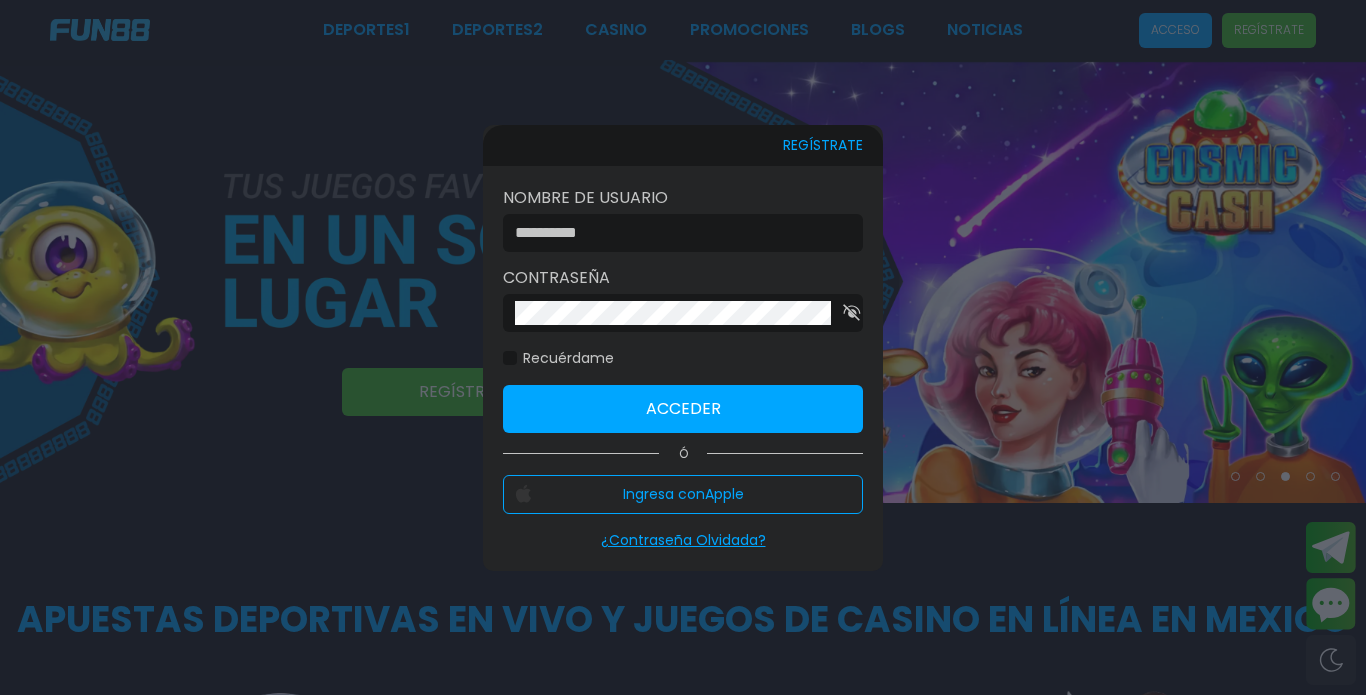 click at bounding box center (677, 233) 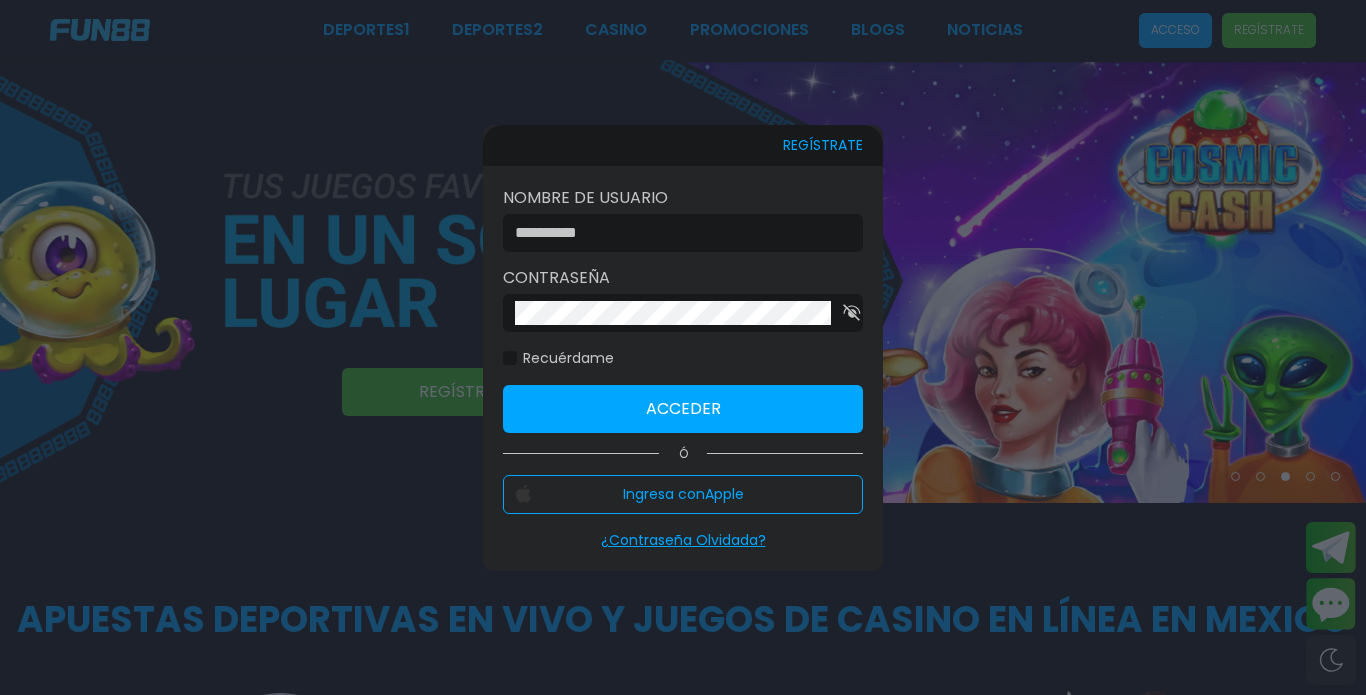 type on "******" 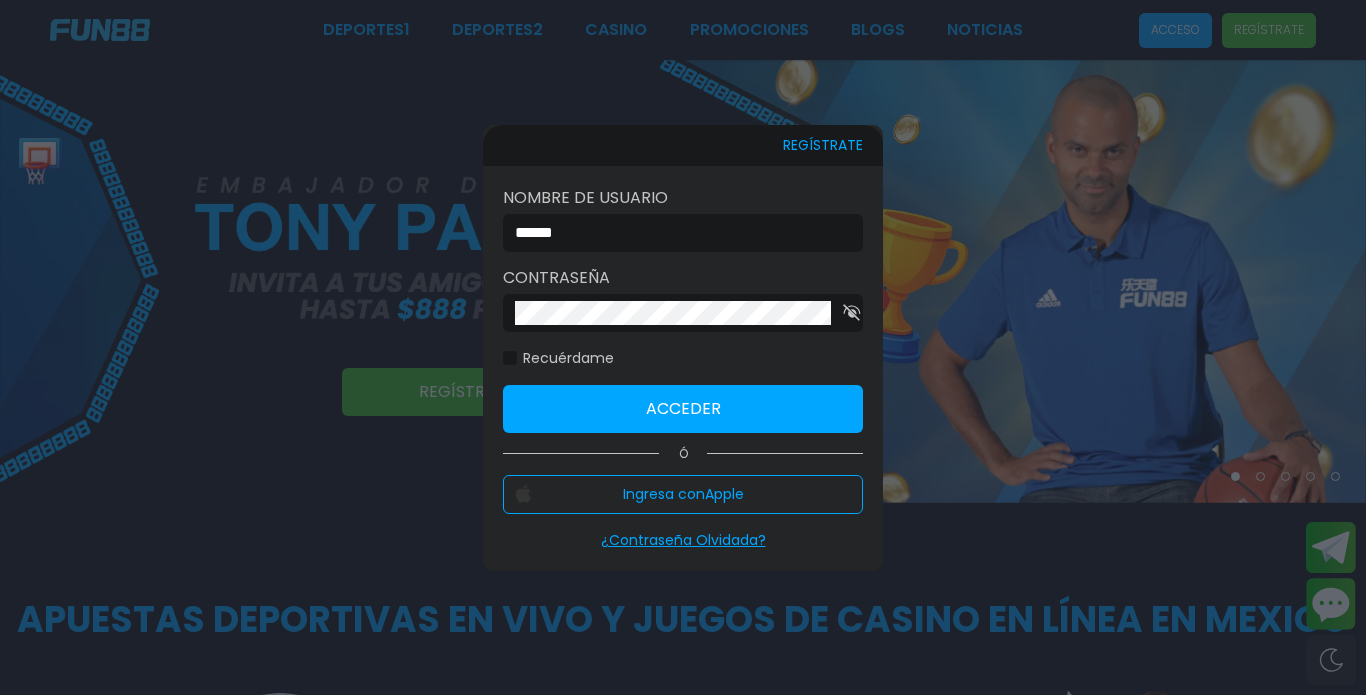 click on "Acceder" at bounding box center [683, 409] 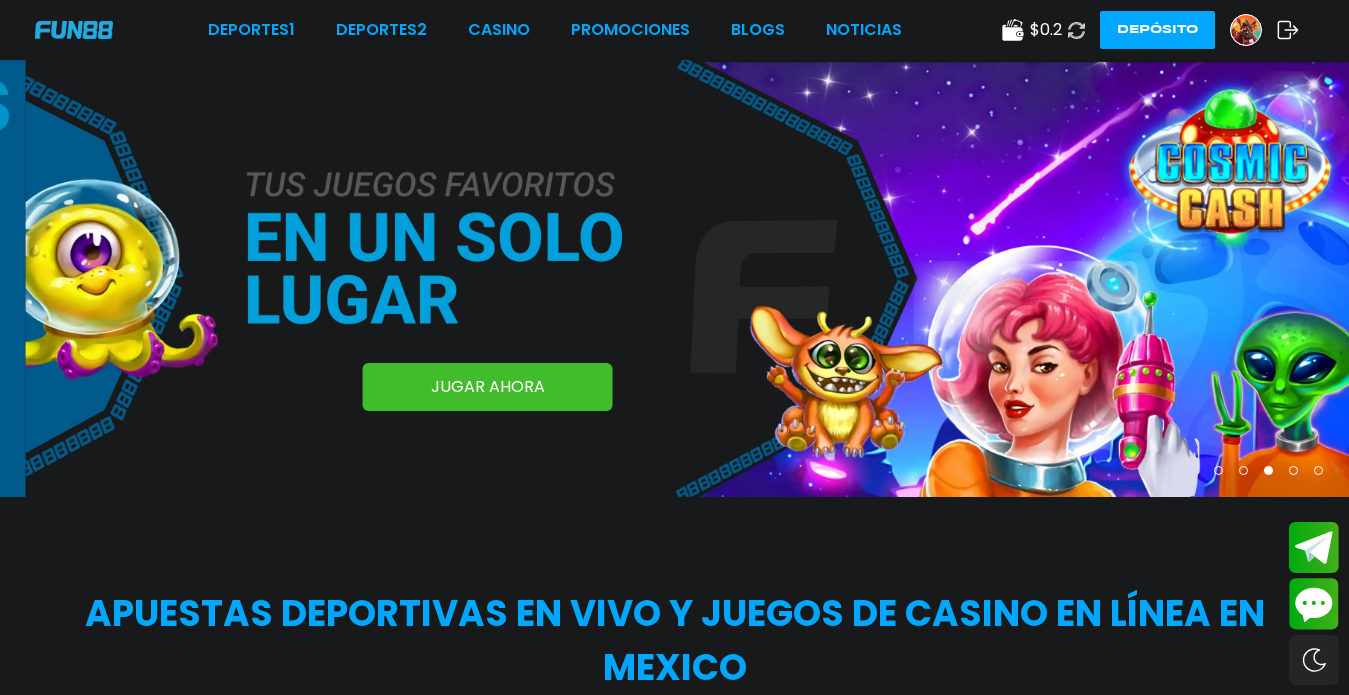 click at bounding box center [1246, 30] 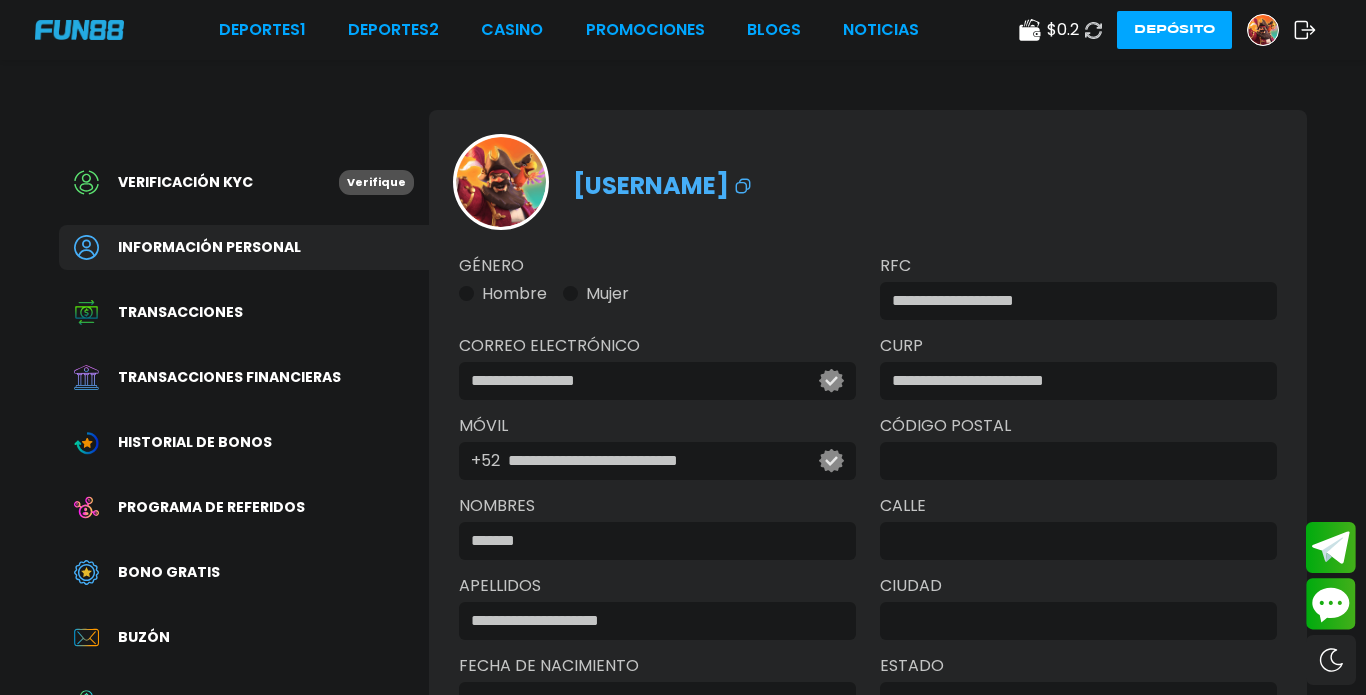 type on "**********" 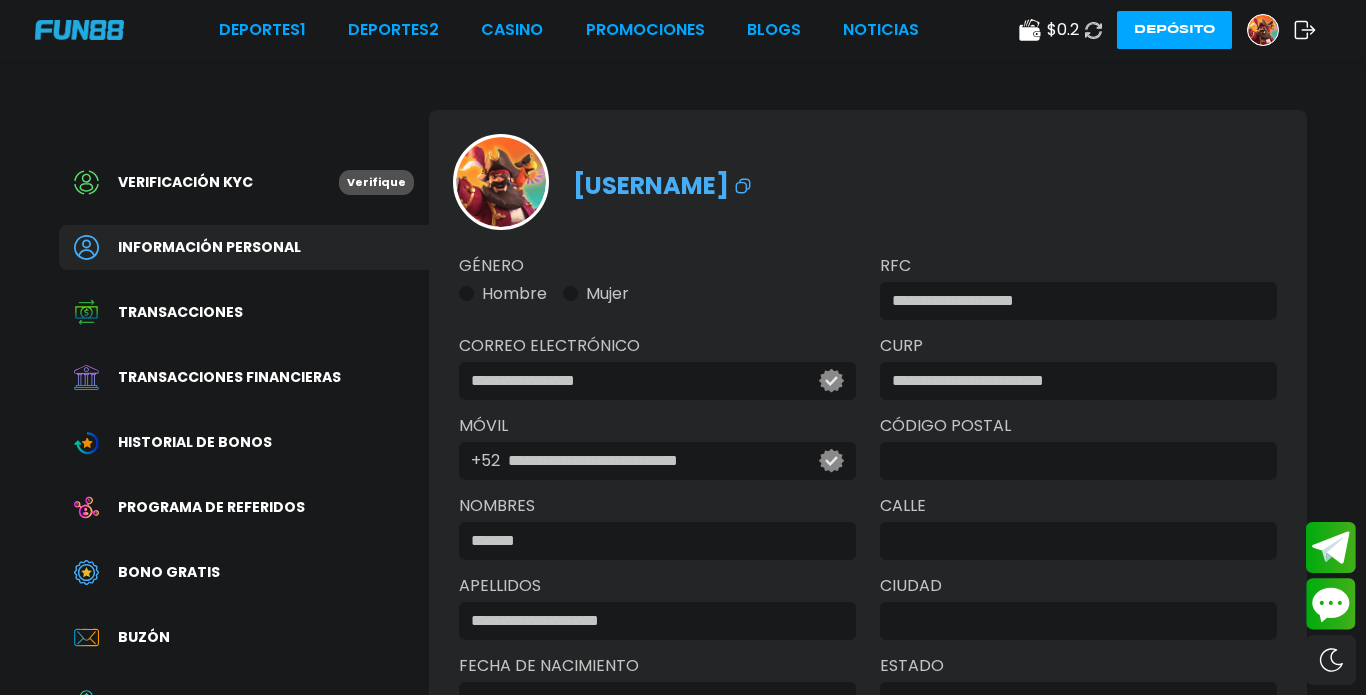 type on "**********" 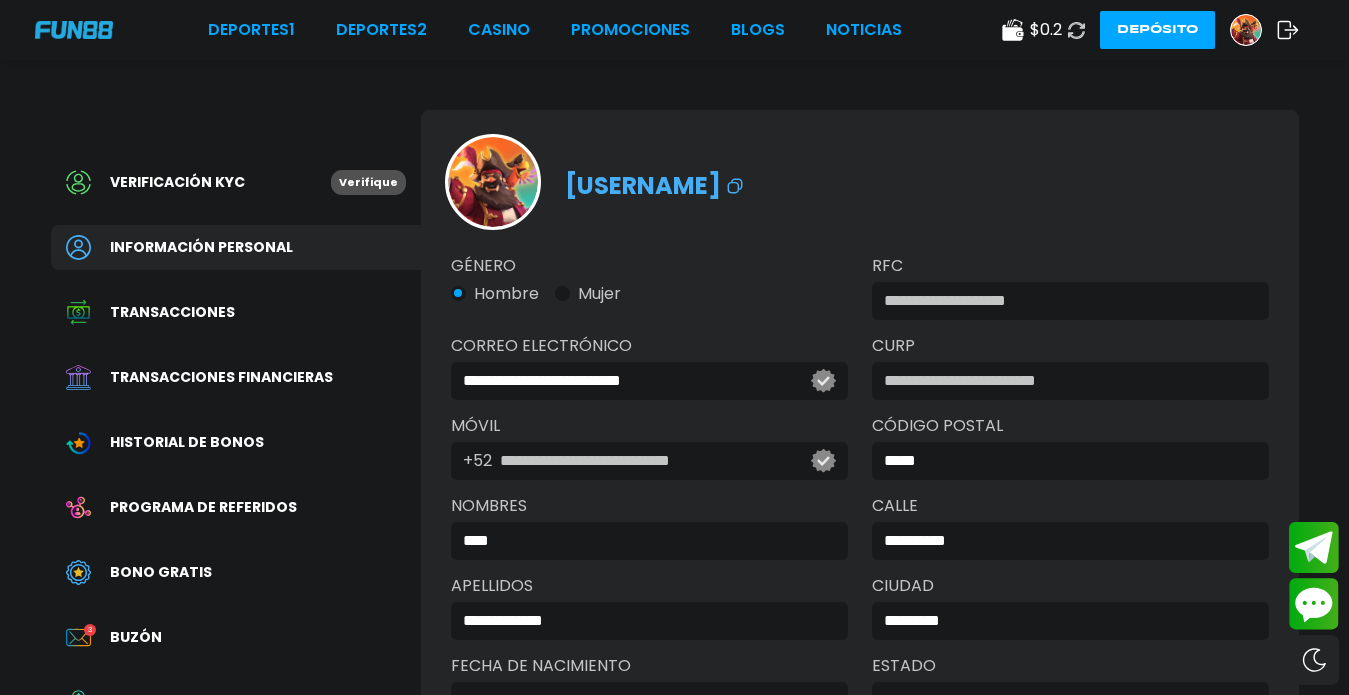 click on "Verificación KYC" at bounding box center (177, 182) 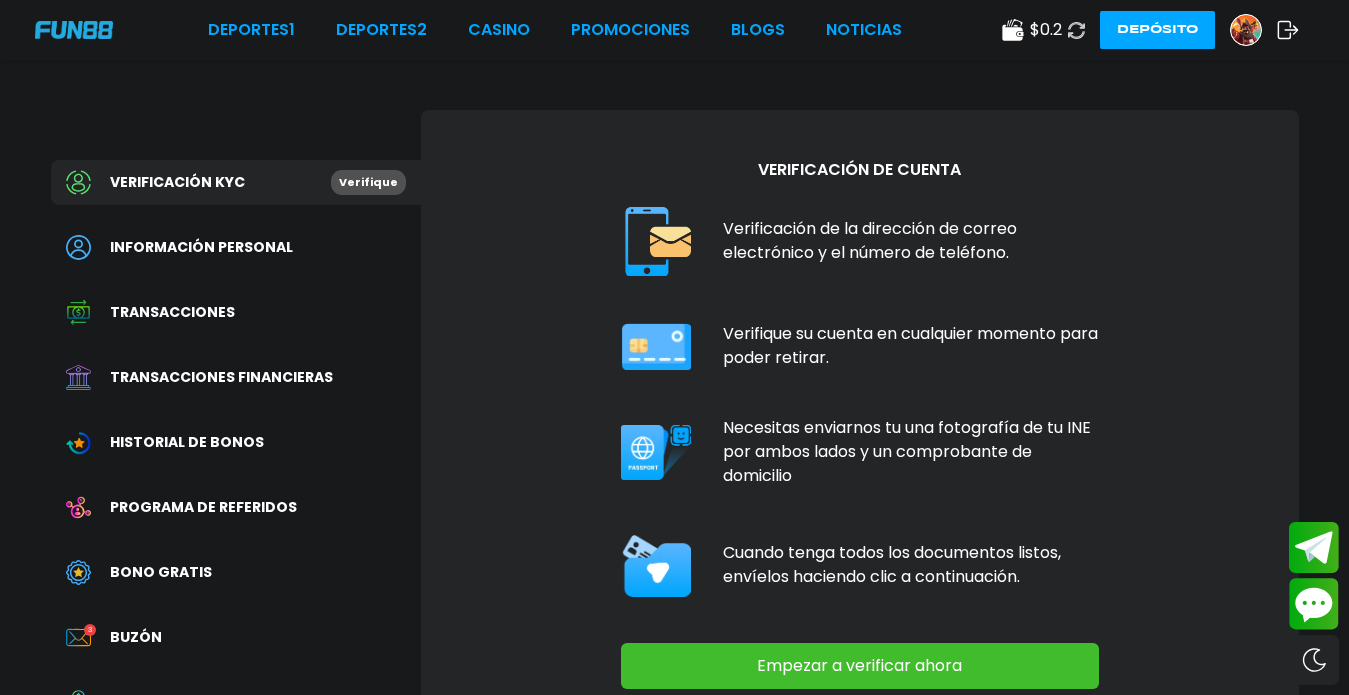 click on "Empezar a verificar ahora" at bounding box center [860, 666] 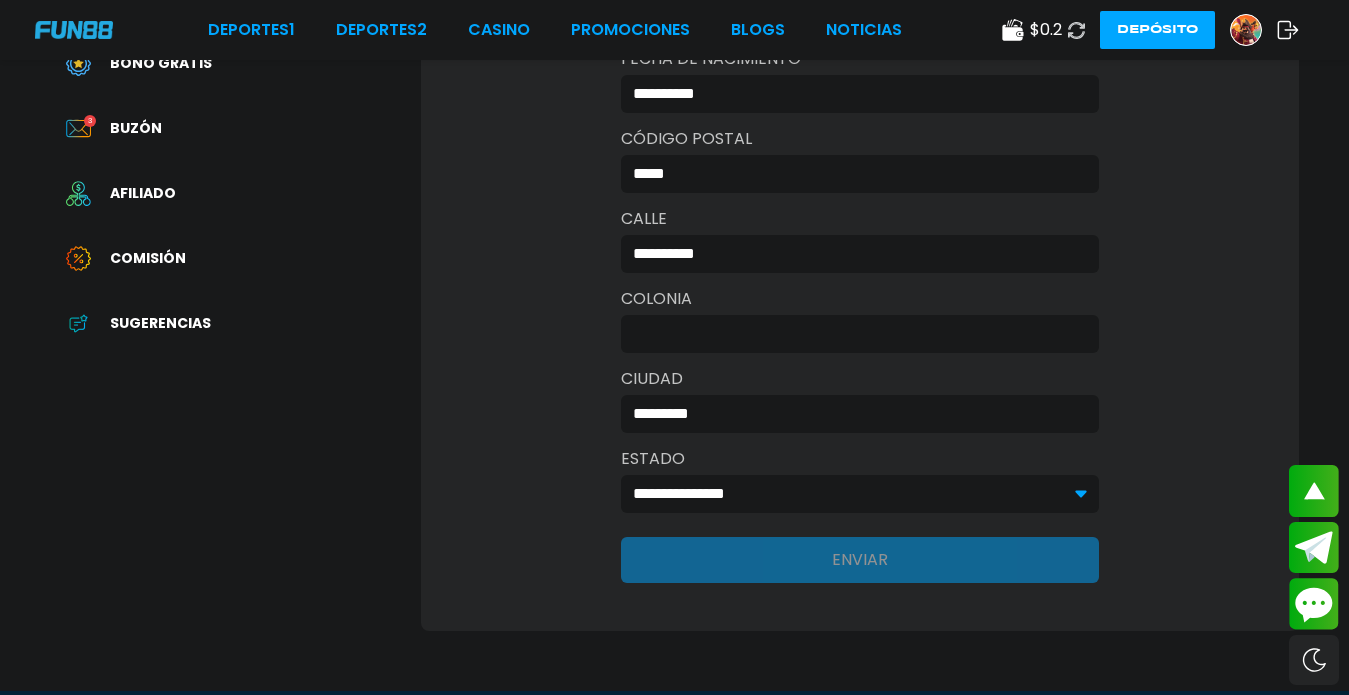 scroll, scrollTop: 574, scrollLeft: 0, axis: vertical 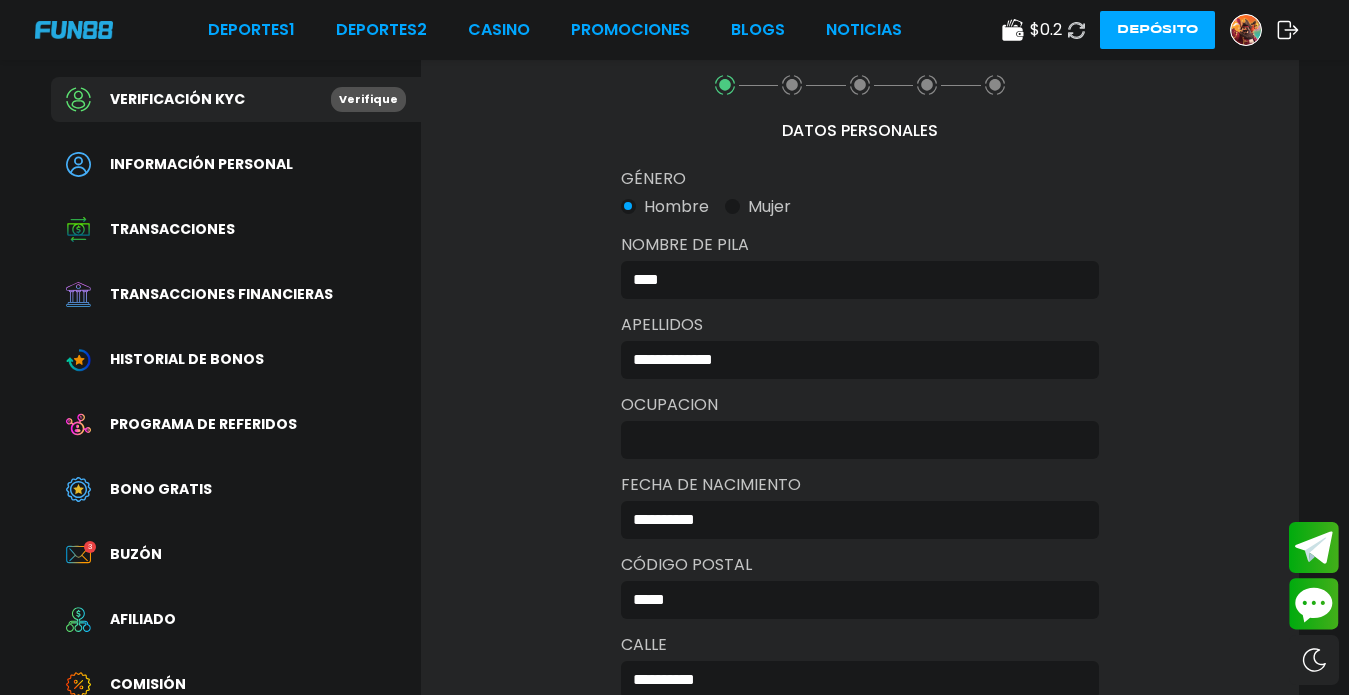 click at bounding box center (854, 440) 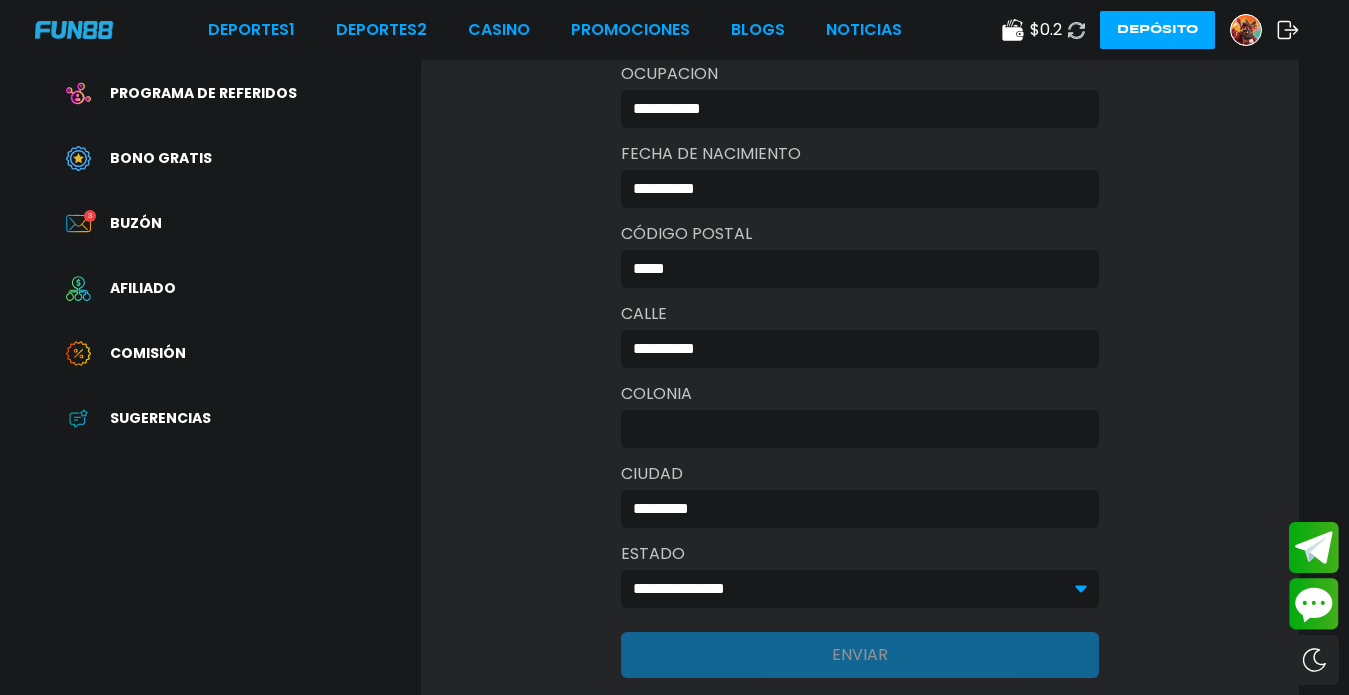 scroll, scrollTop: 467, scrollLeft: 0, axis: vertical 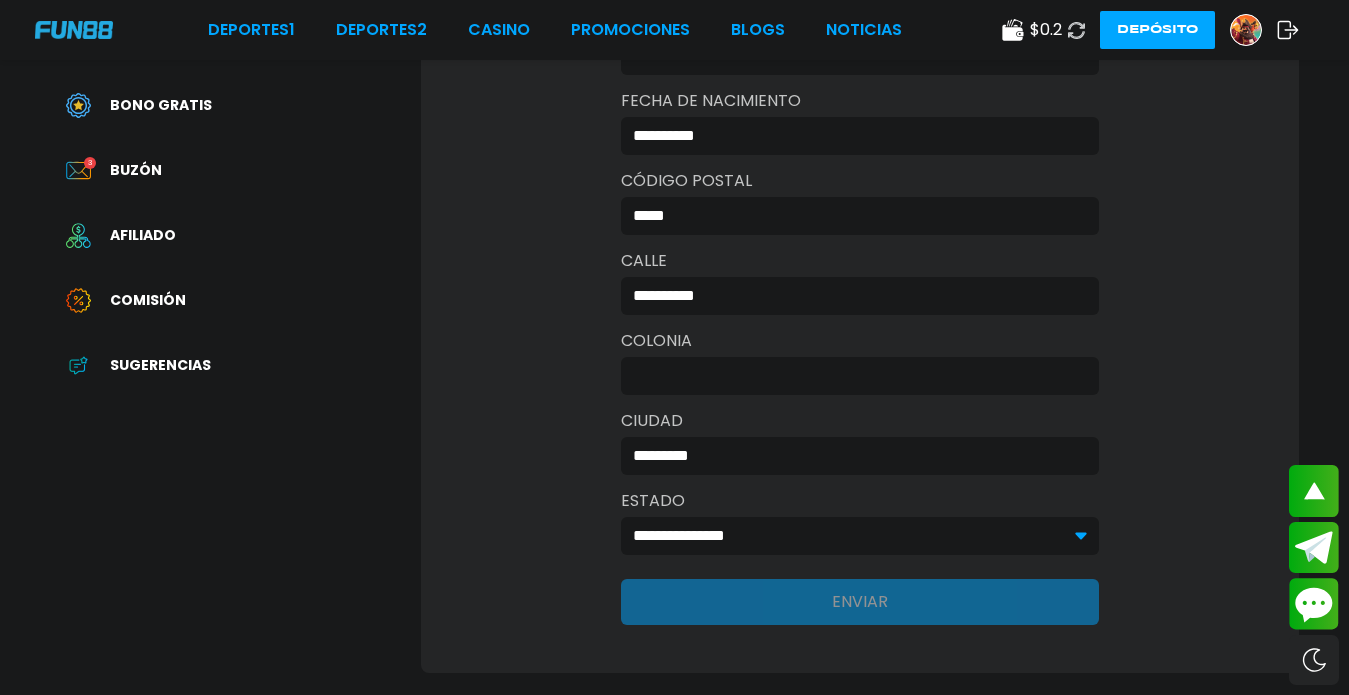 type on "**********" 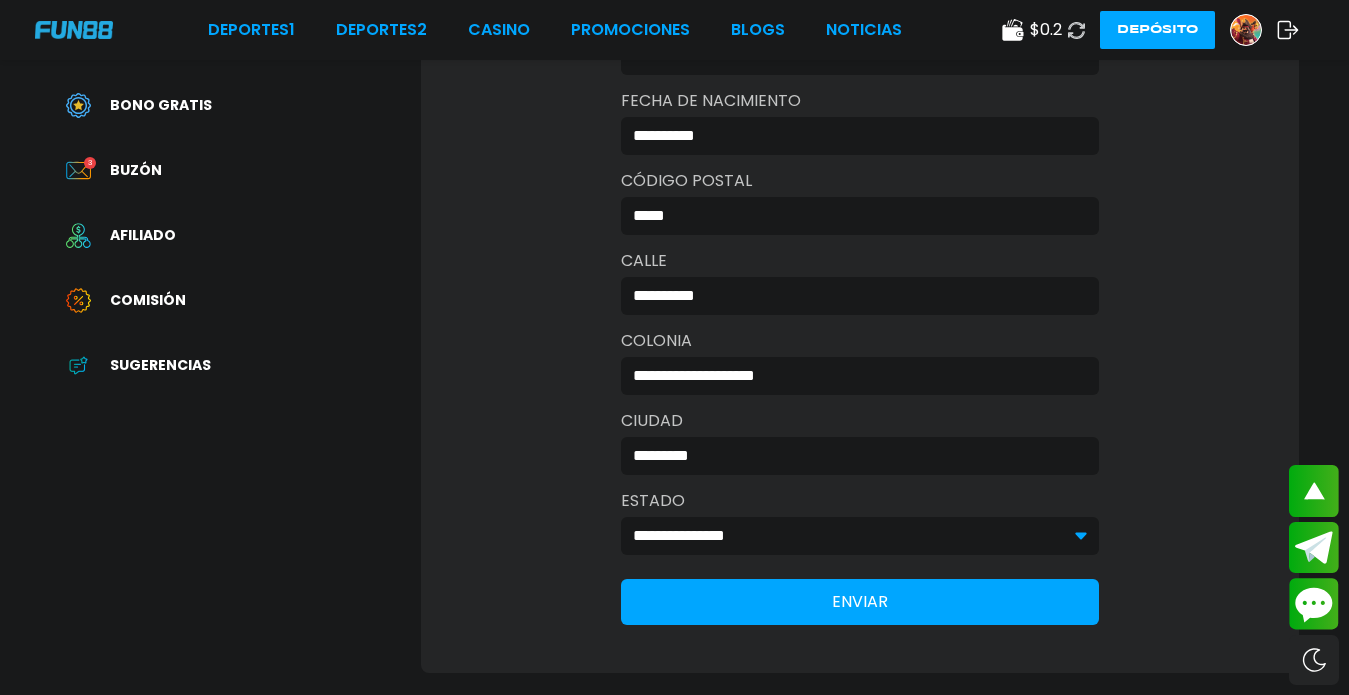 type on "**********" 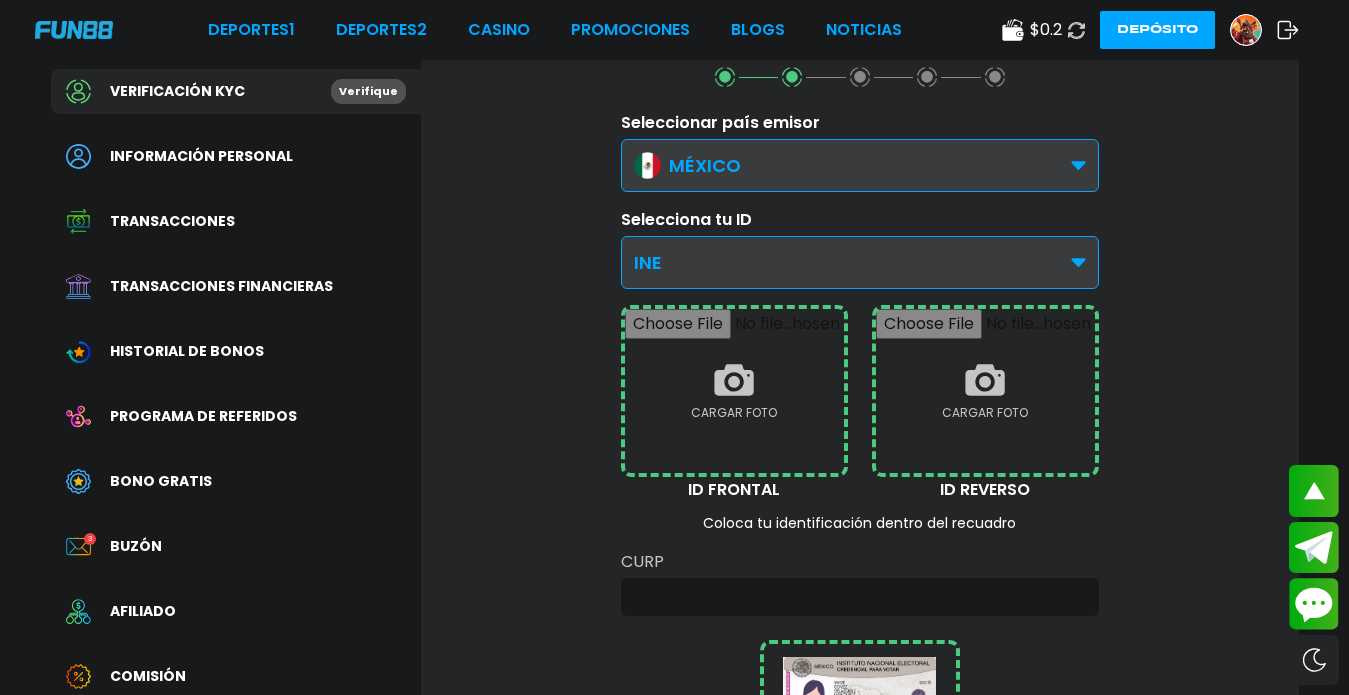 scroll, scrollTop: 0, scrollLeft: 0, axis: both 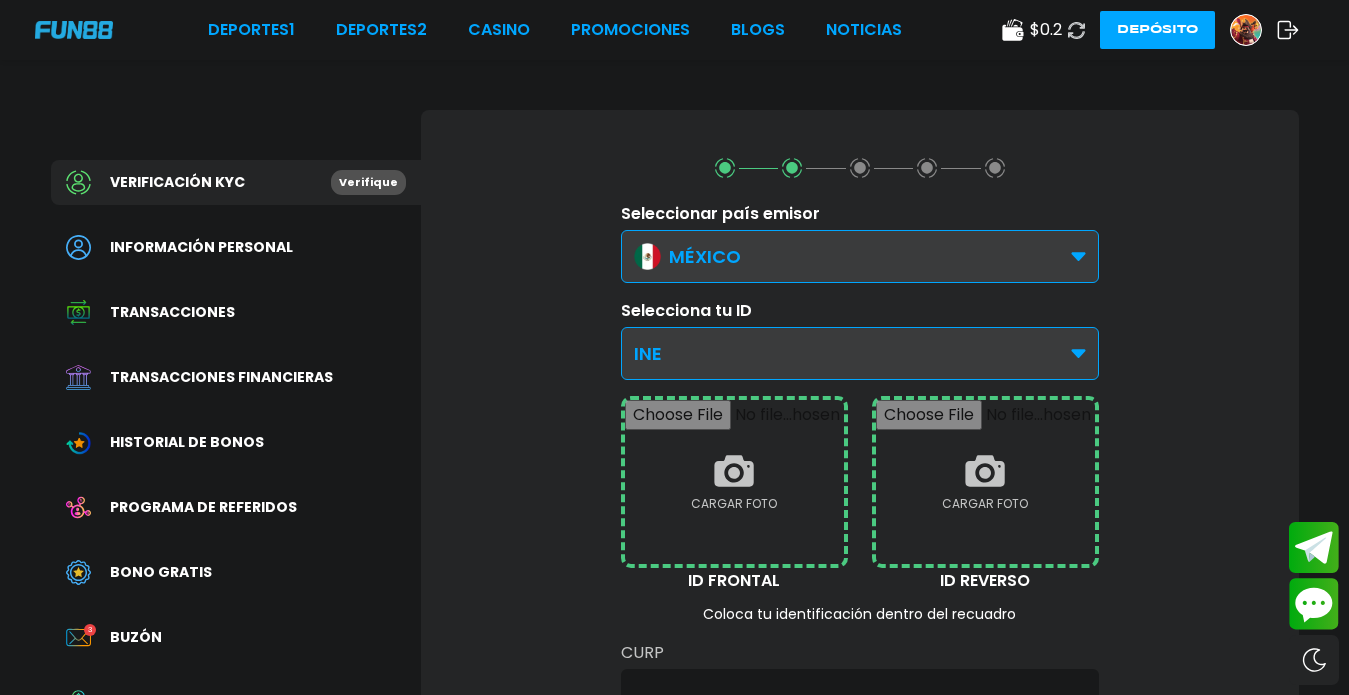 click at bounding box center (734, 482) 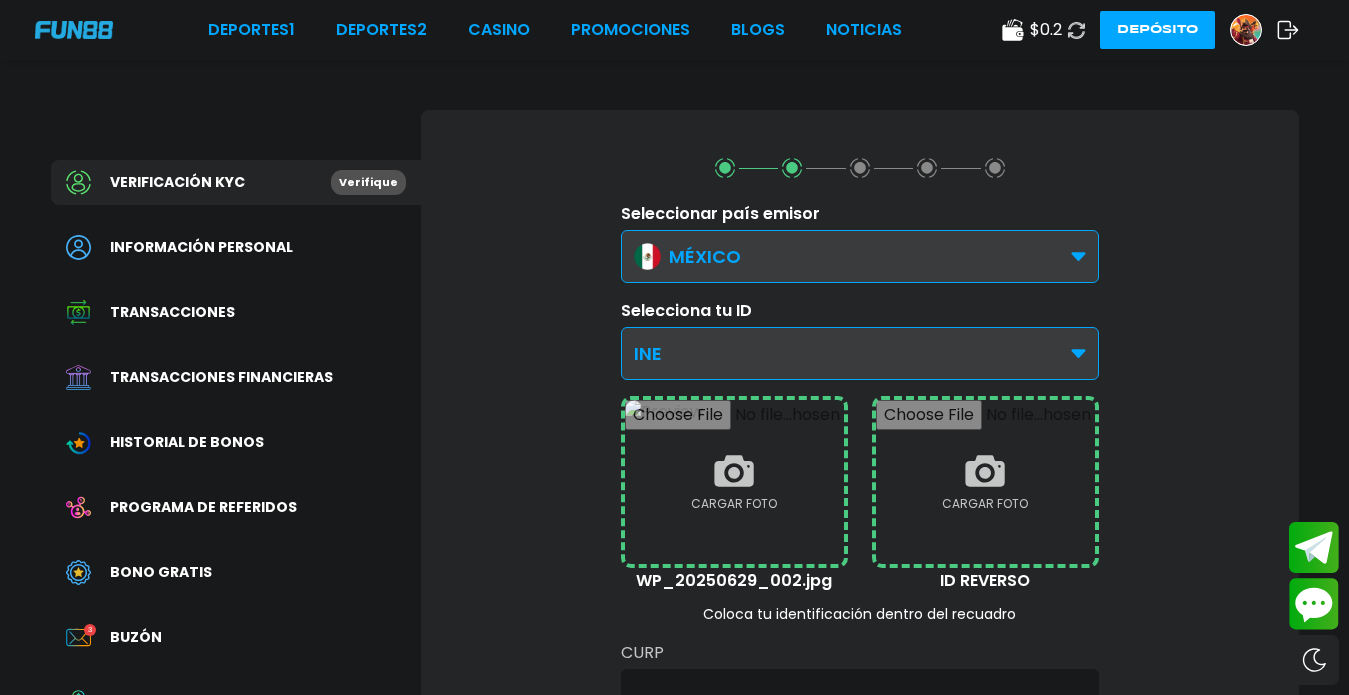 click at bounding box center (985, 482) 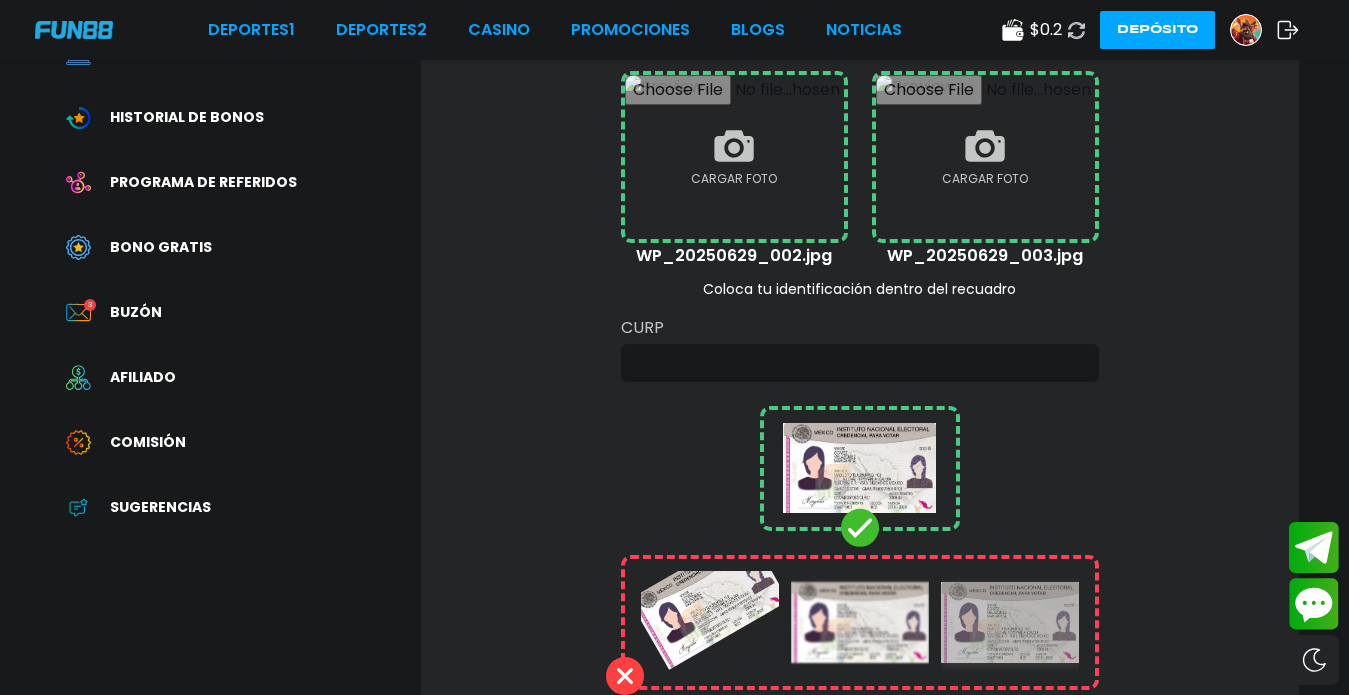 scroll, scrollTop: 392, scrollLeft: 0, axis: vertical 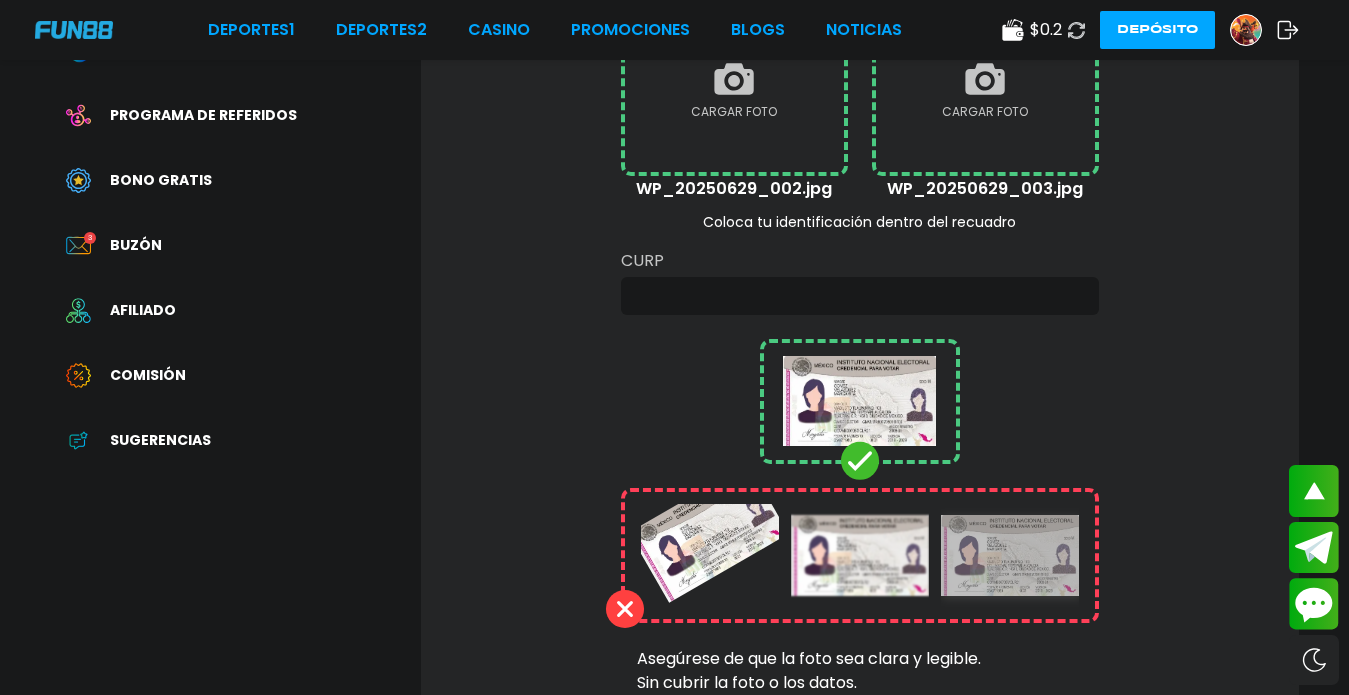 click at bounding box center (854, 296) 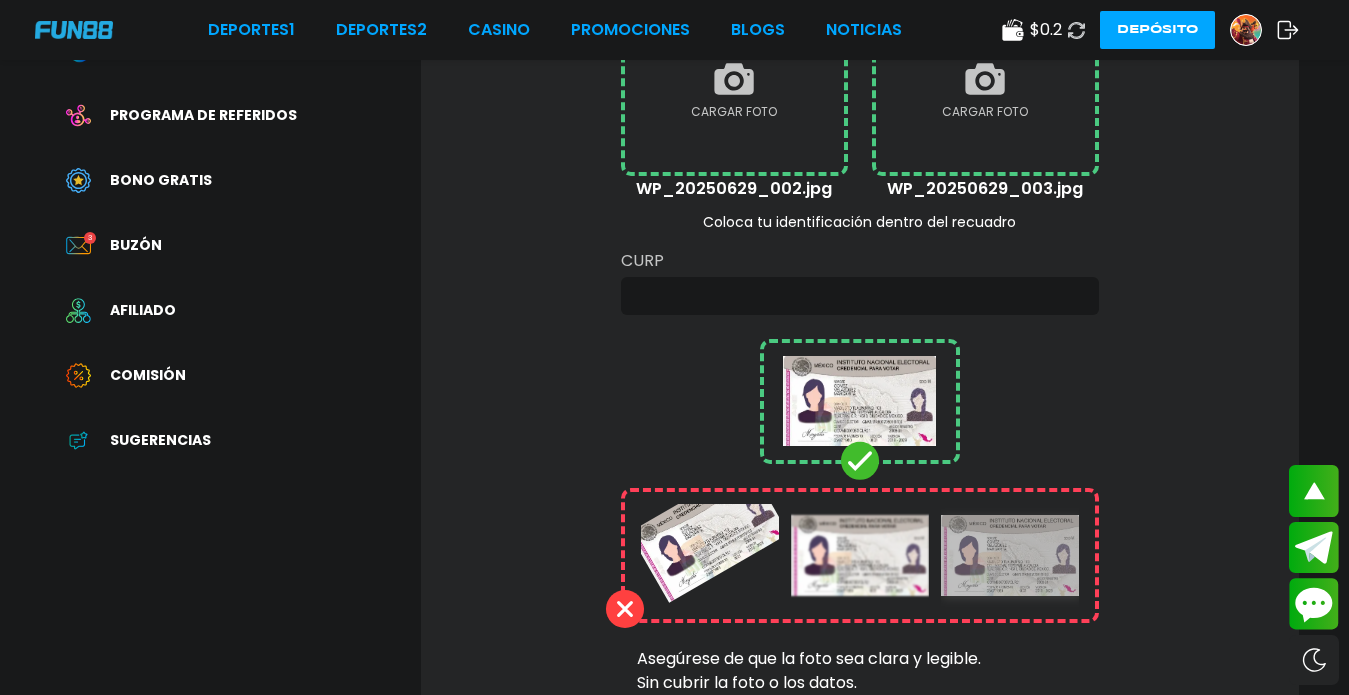 type on "**********" 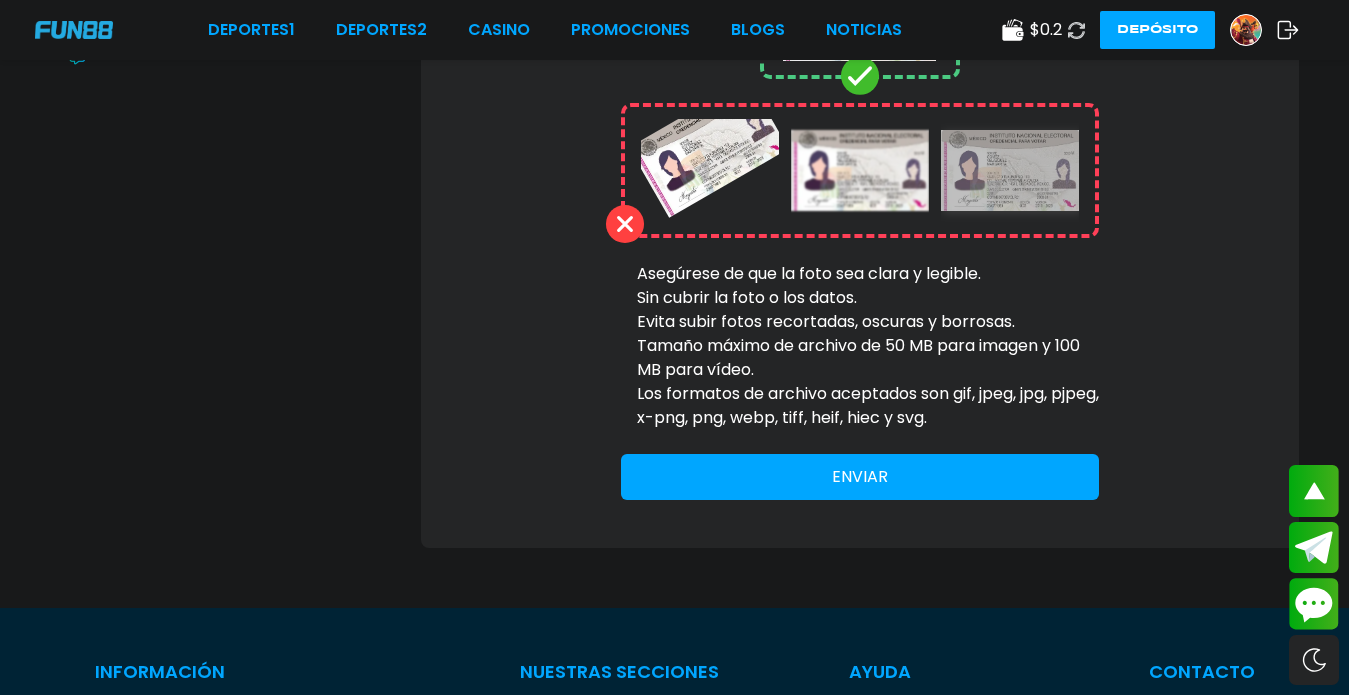 scroll, scrollTop: 780, scrollLeft: 0, axis: vertical 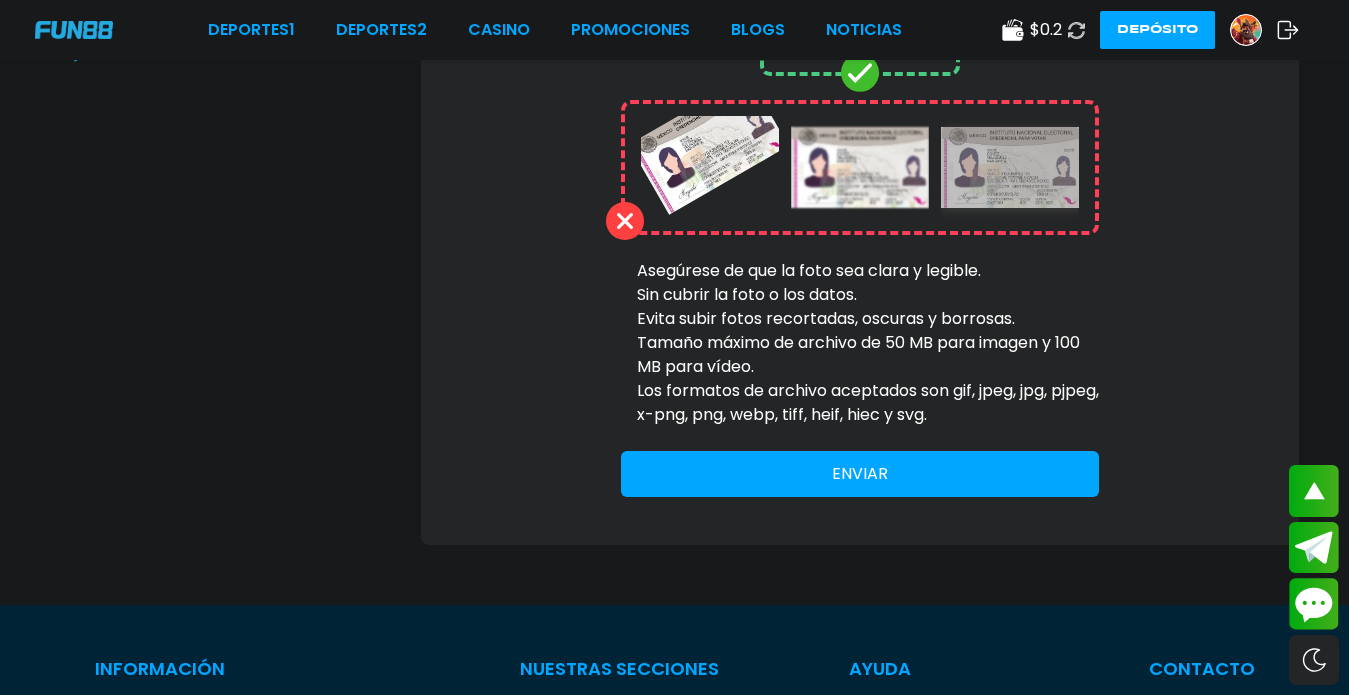 click on "ENVIAR" at bounding box center (860, 474) 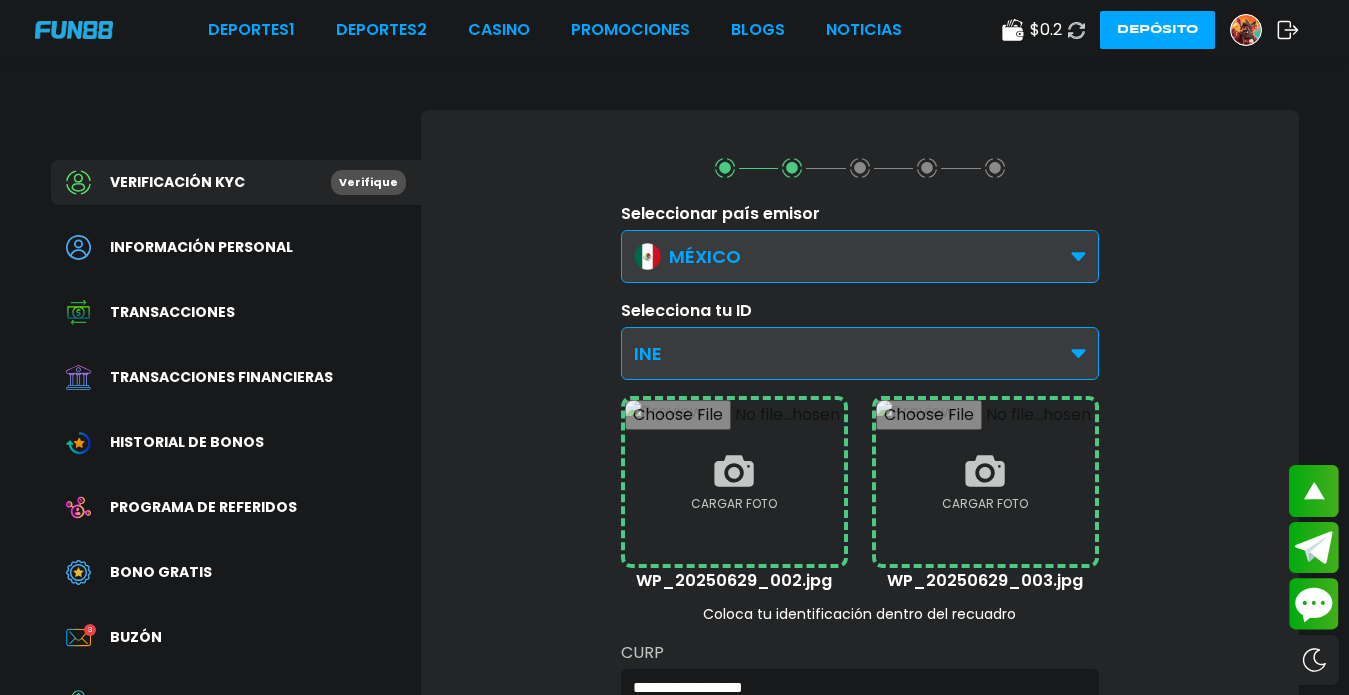 click at bounding box center [74, 29] 